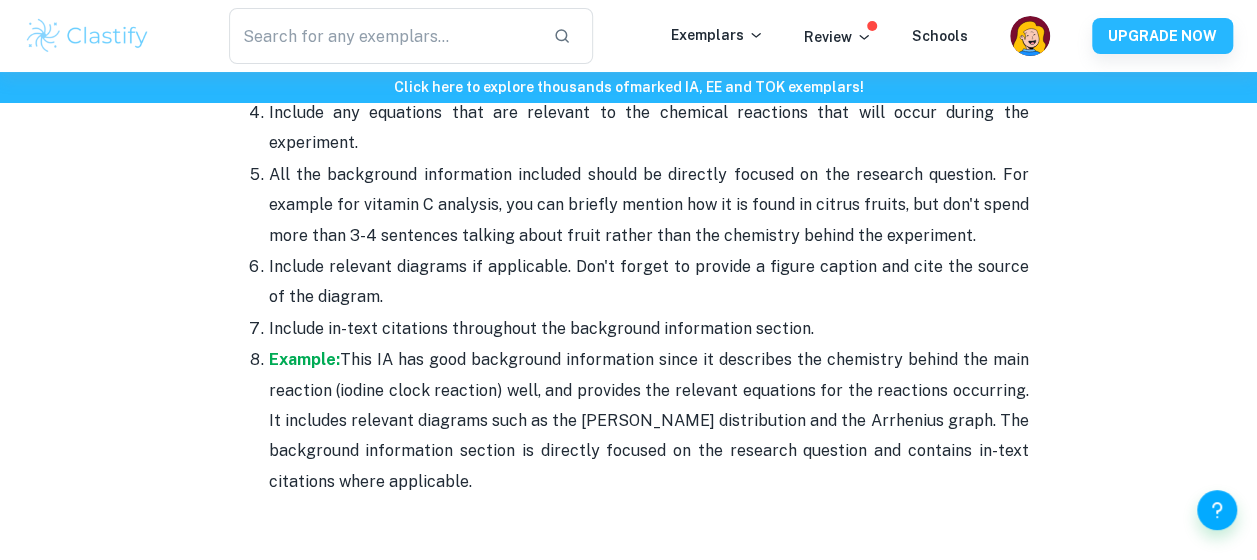 scroll, scrollTop: 2920, scrollLeft: 0, axis: vertical 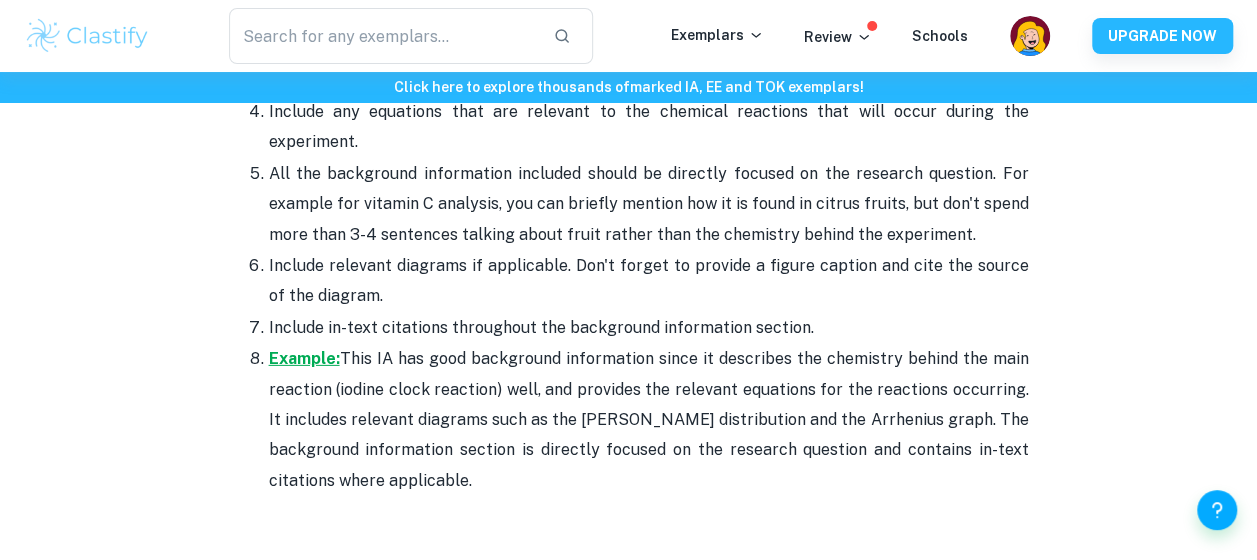 click on "Example:" at bounding box center [304, 358] 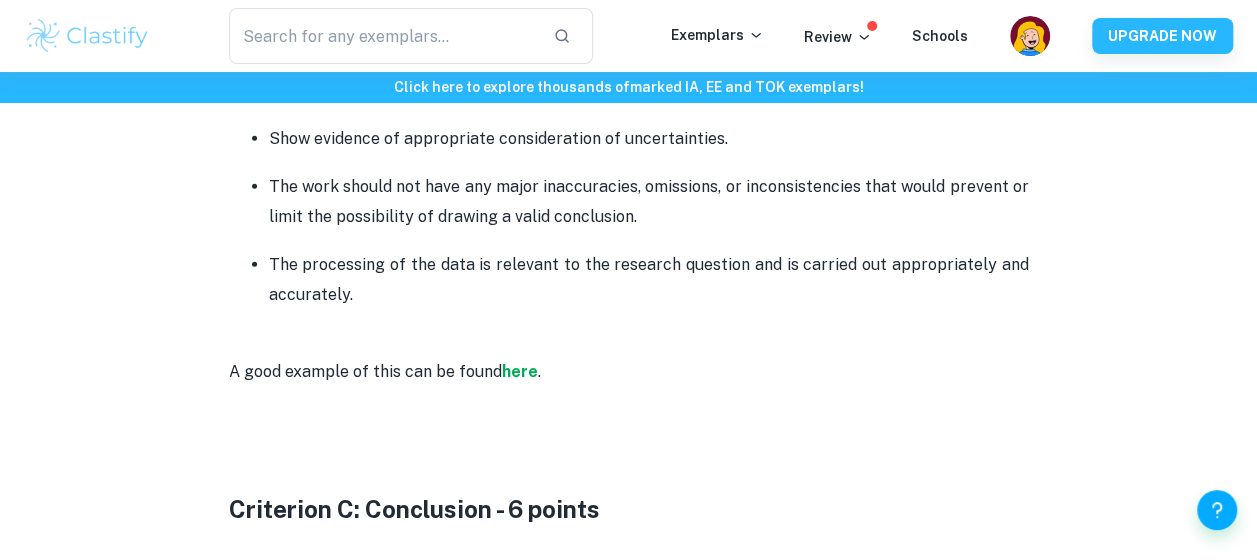 scroll, scrollTop: 2770, scrollLeft: 0, axis: vertical 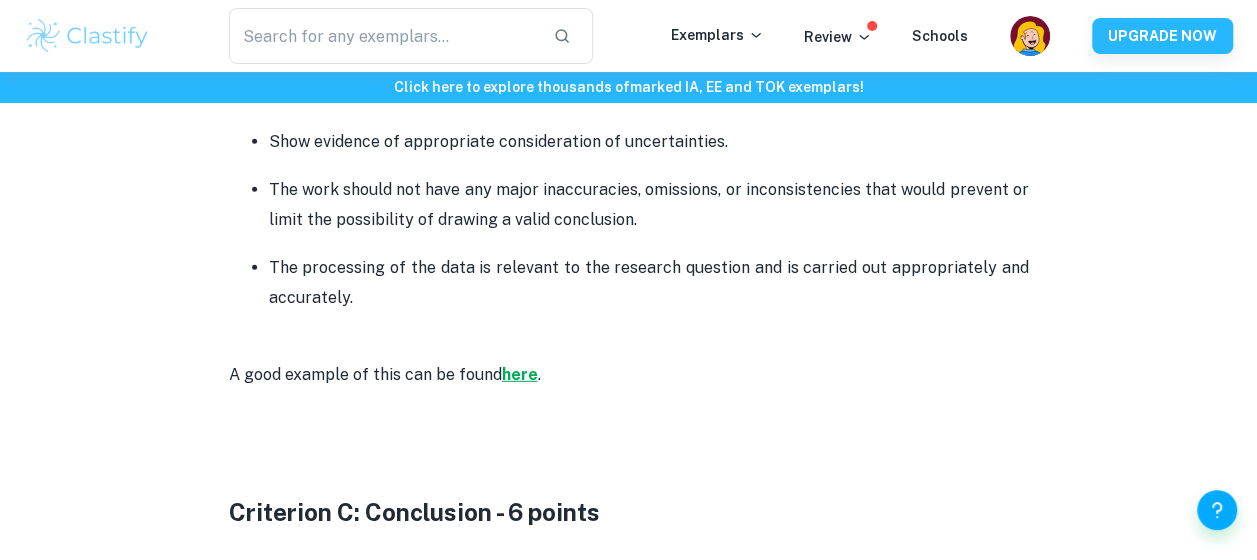 click on "here" at bounding box center (520, 374) 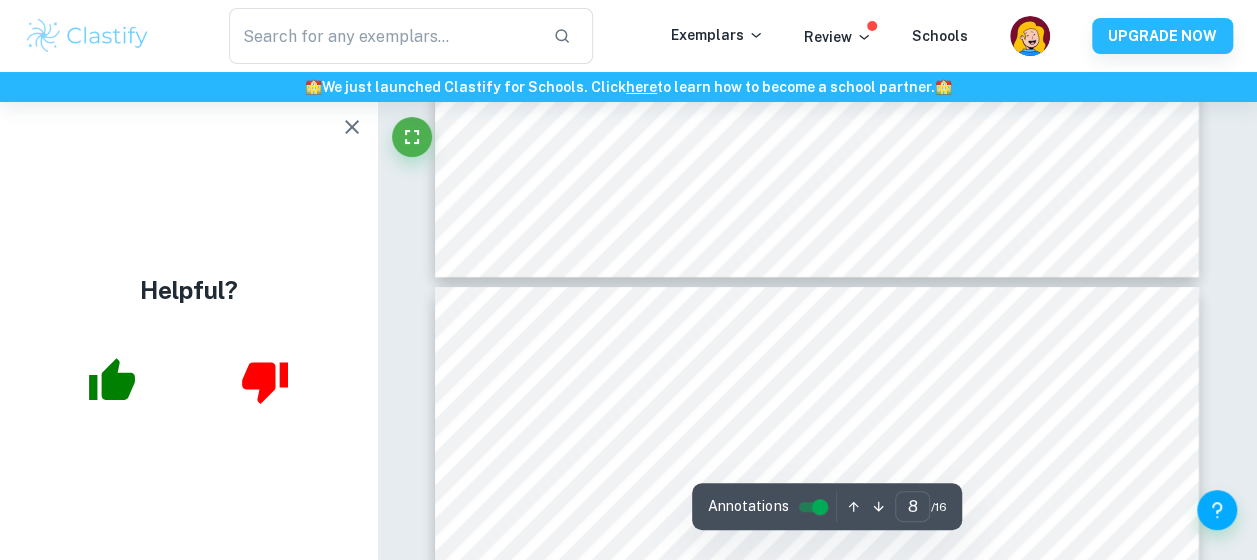scroll, scrollTop: 7703, scrollLeft: 0, axis: vertical 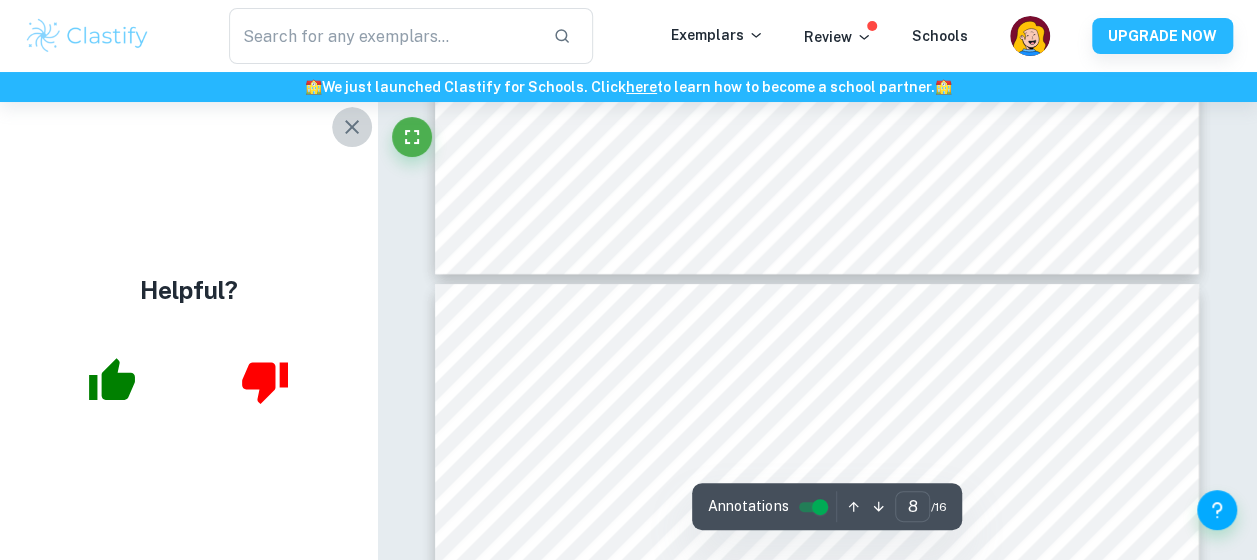 click 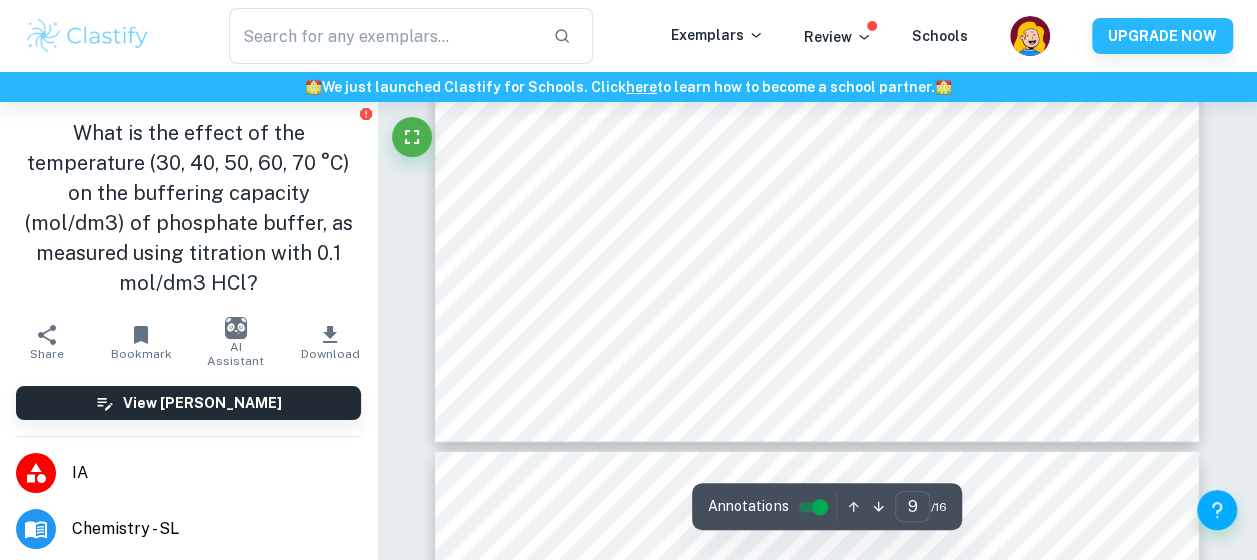 scroll, scrollTop: 9834, scrollLeft: 0, axis: vertical 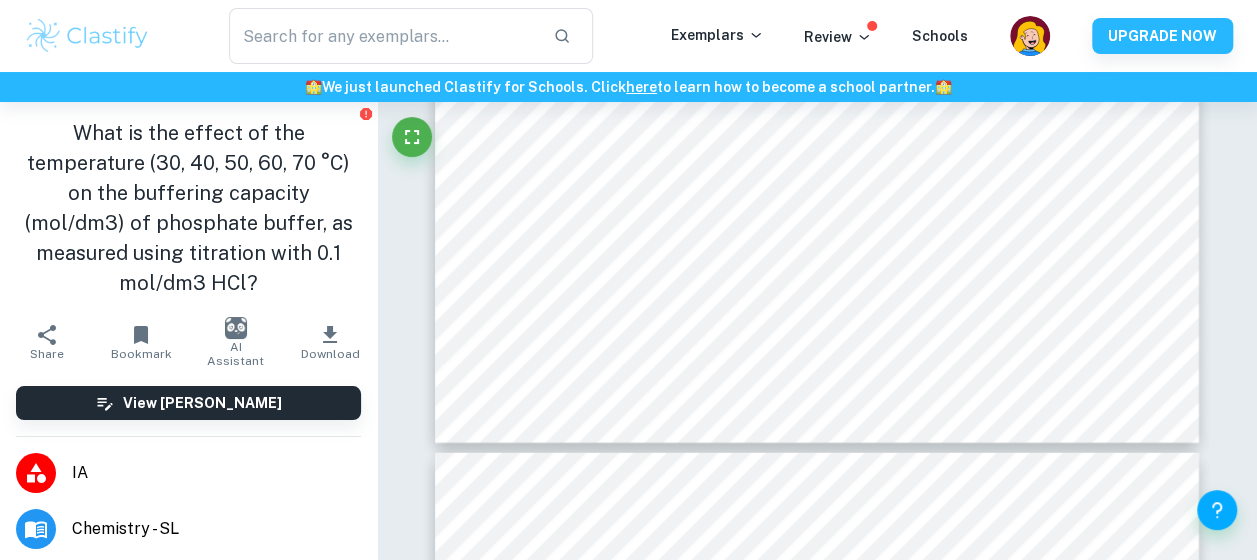 click on "Ask Clai Annotations 9 ​ / 16" at bounding box center (816, -827) 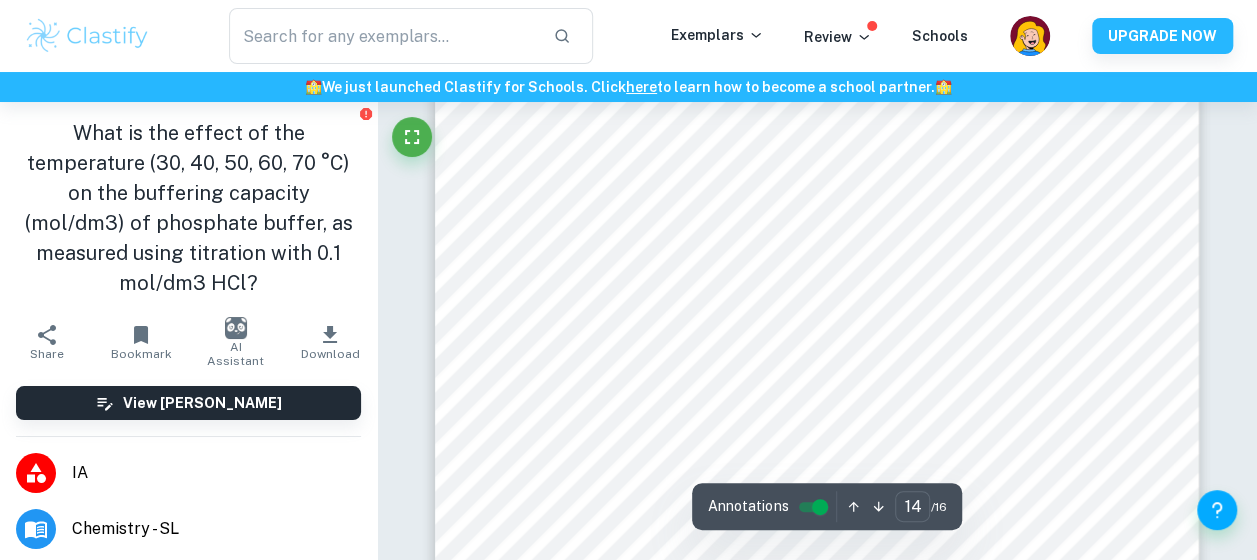 scroll, scrollTop: 14983, scrollLeft: 0, axis: vertical 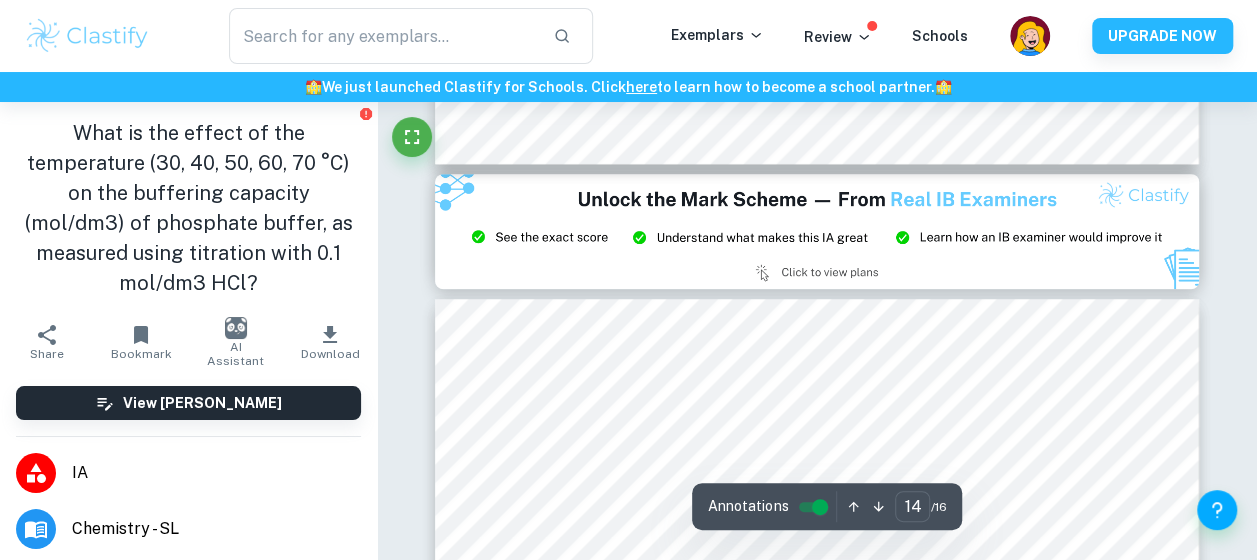 type on "15" 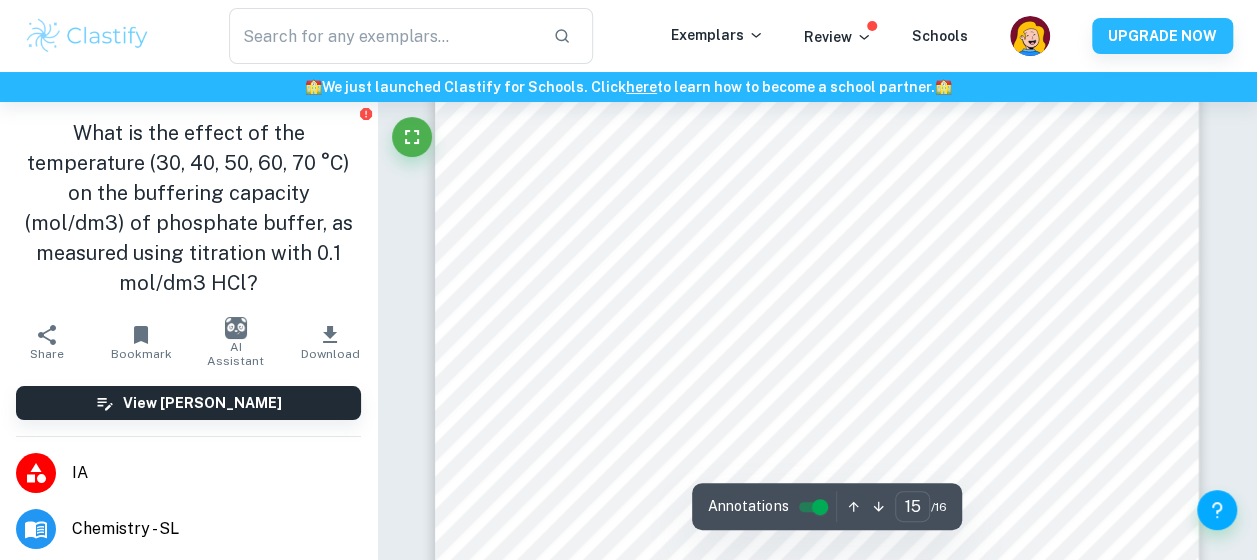 scroll, scrollTop: 15996, scrollLeft: 0, axis: vertical 